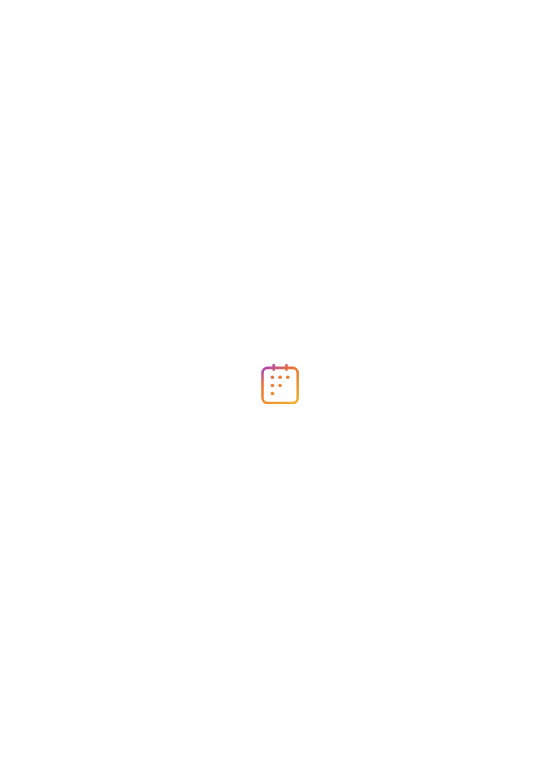 scroll, scrollTop: 0, scrollLeft: 0, axis: both 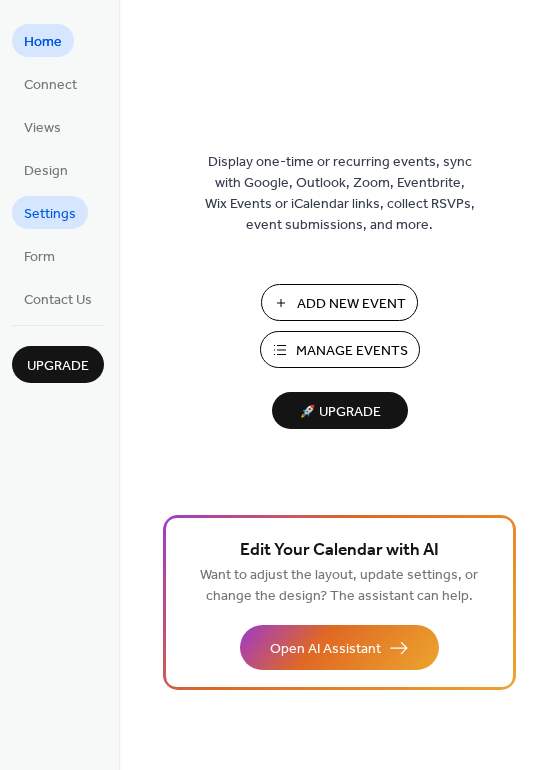 click on "Settings" at bounding box center (50, 214) 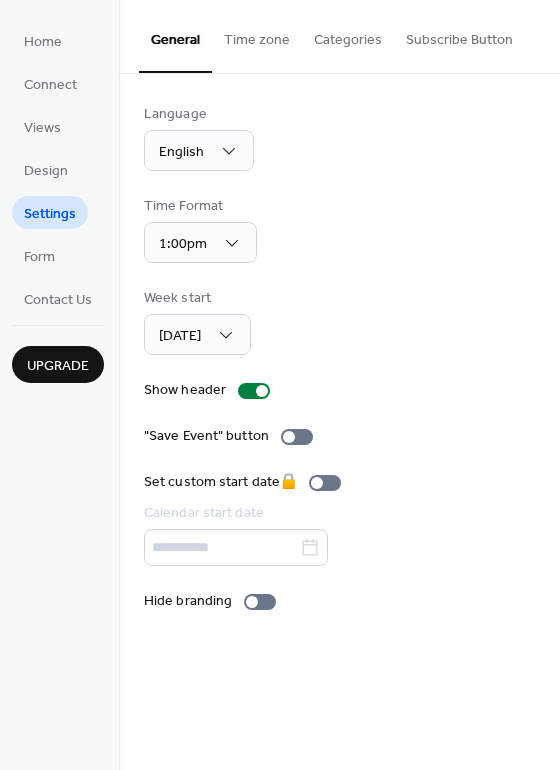 click on "Settings" at bounding box center [50, 214] 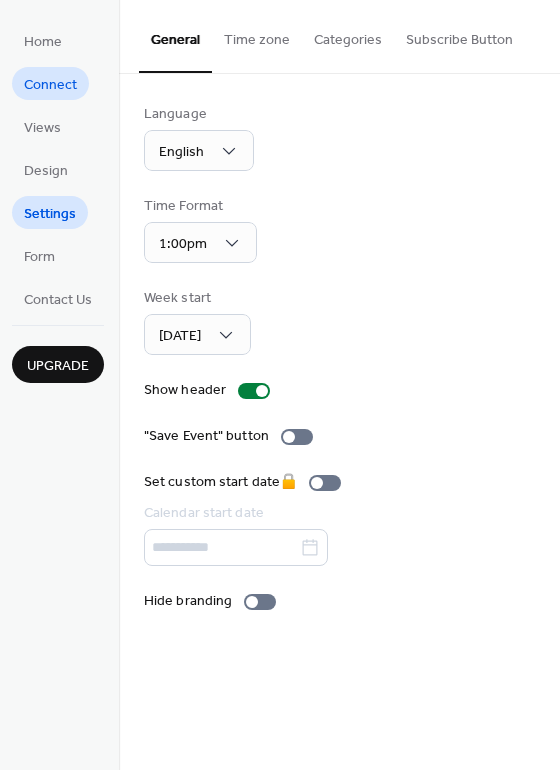 click on "Connect" at bounding box center (50, 85) 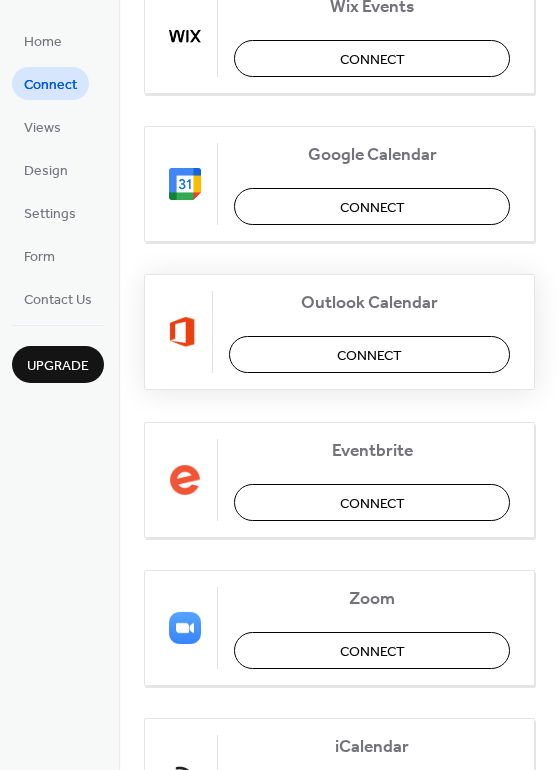 scroll, scrollTop: 200, scrollLeft: 0, axis: vertical 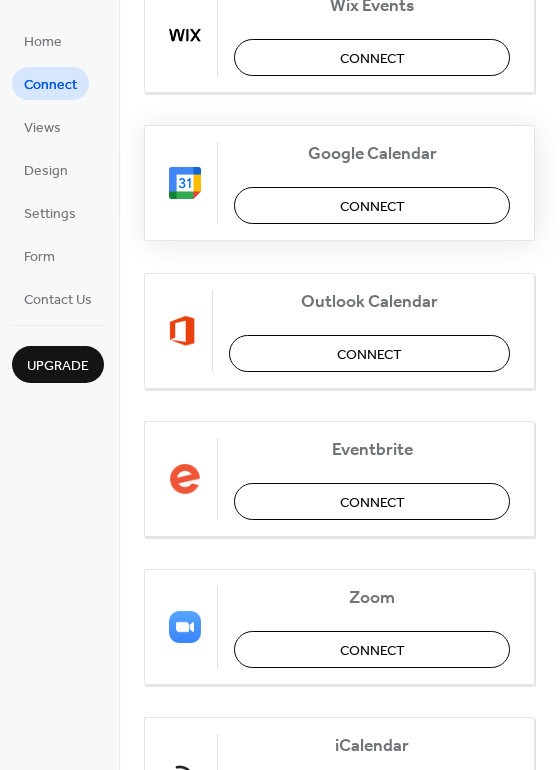 click on "Connect" at bounding box center (372, 207) 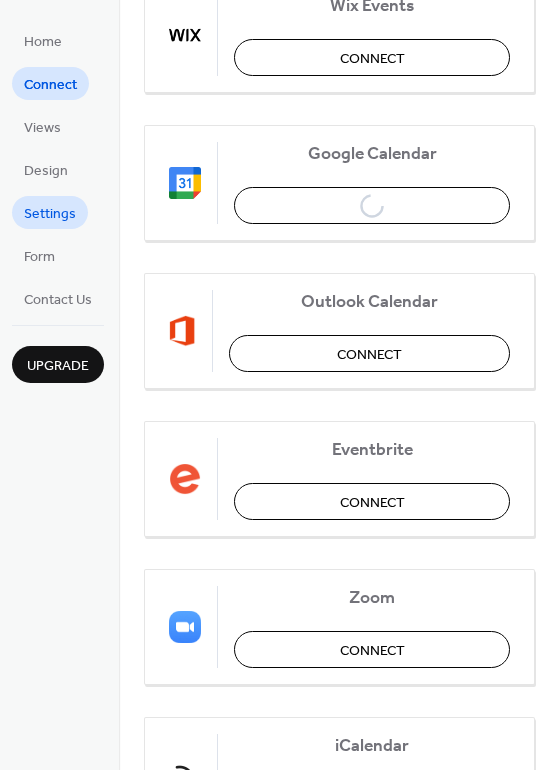 click on "Settings" at bounding box center [50, 214] 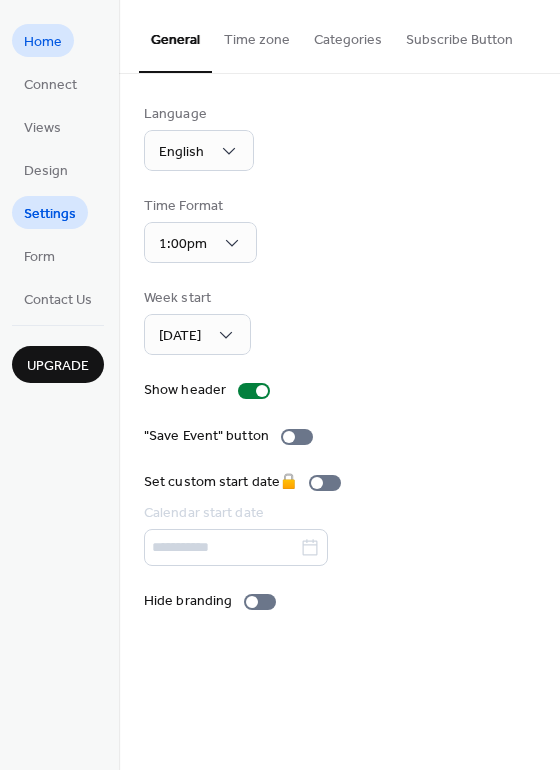 click on "Home" at bounding box center (43, 42) 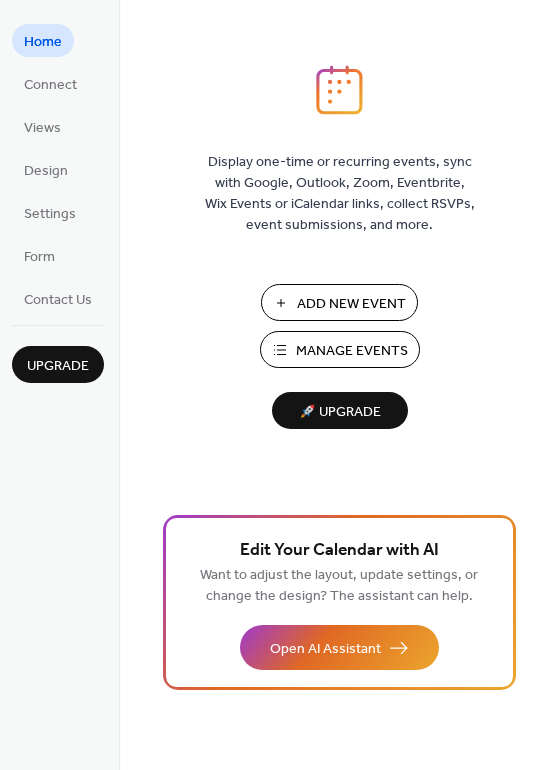 click on "Manage Events" at bounding box center [352, 351] 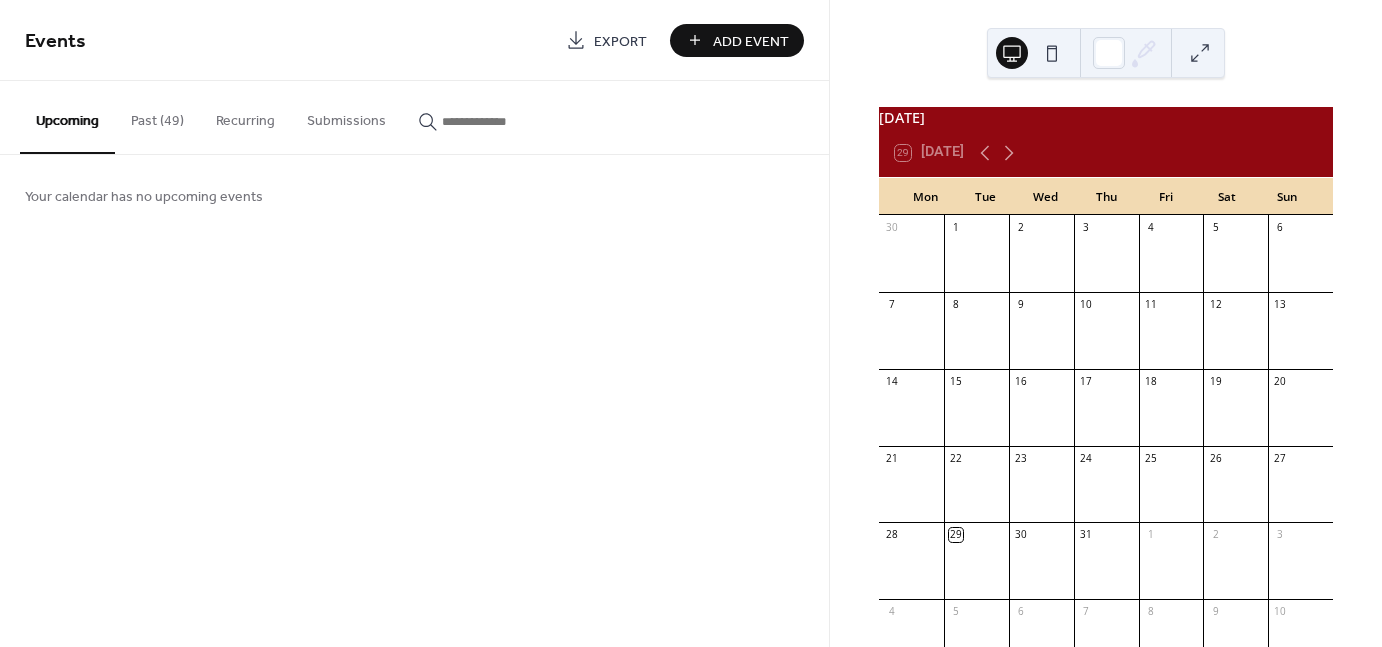 scroll, scrollTop: 0, scrollLeft: 0, axis: both 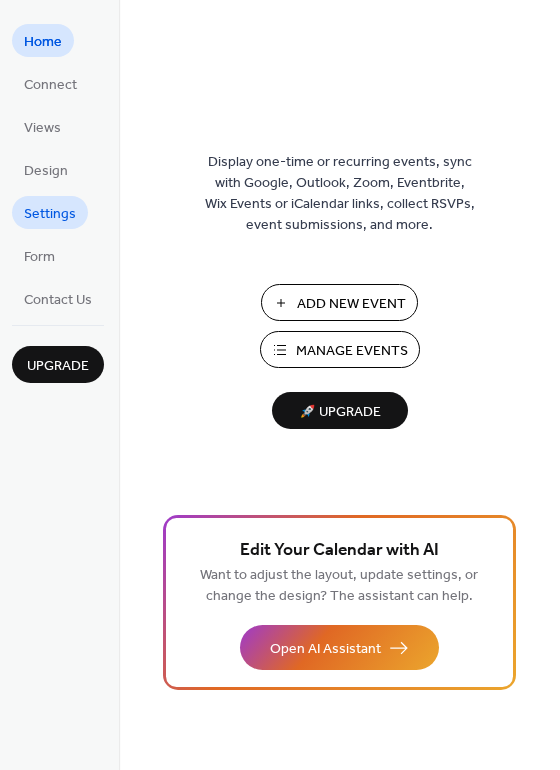 click on "Settings" at bounding box center [50, 214] 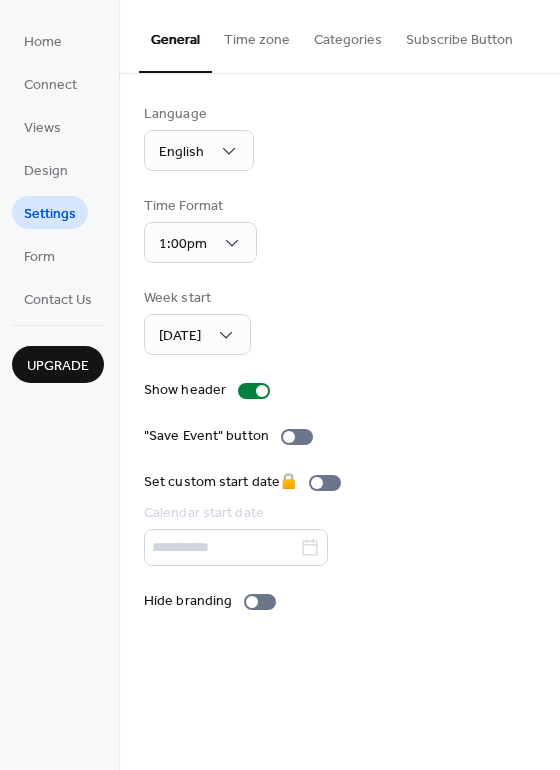 click on "Categories" at bounding box center (348, 35) 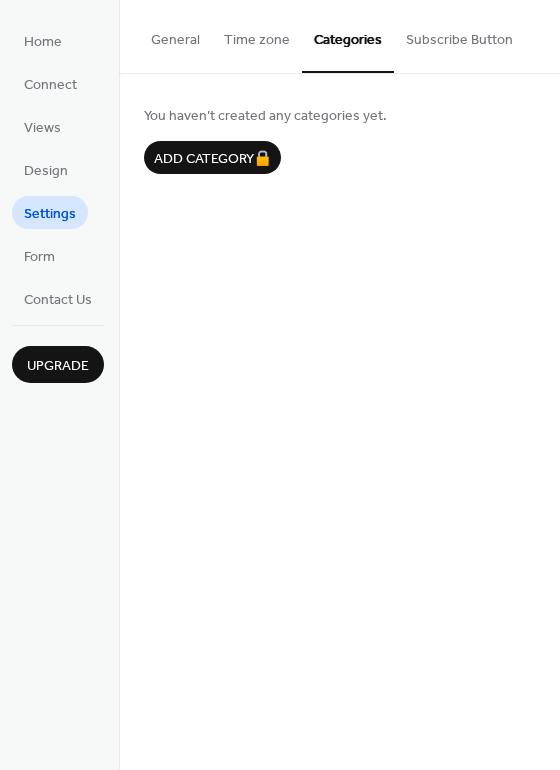 click on "General" at bounding box center [175, 35] 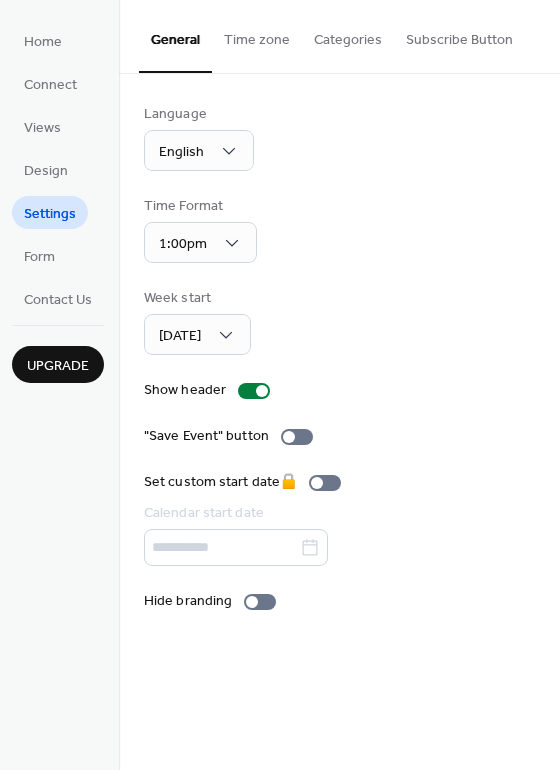 drag, startPoint x: 552, startPoint y: 221, endPoint x: 560, endPoint y: 261, distance: 40.792156 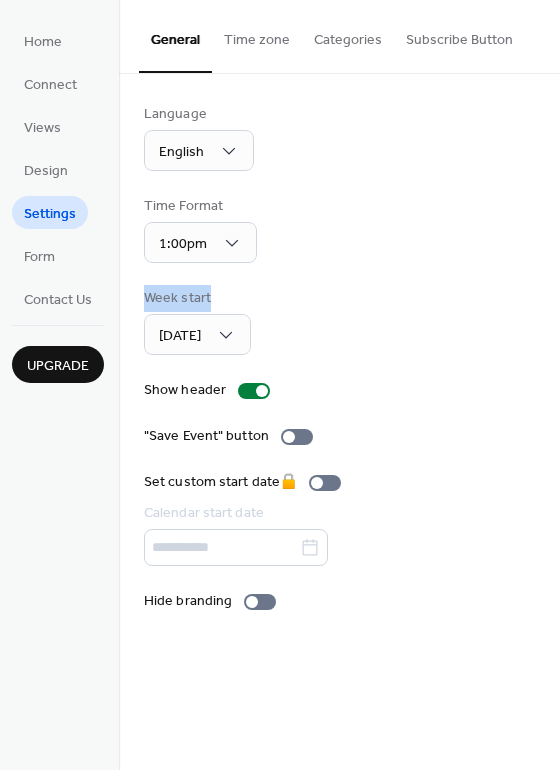 drag, startPoint x: 548, startPoint y: 225, endPoint x: 560, endPoint y: 301, distance: 76.941536 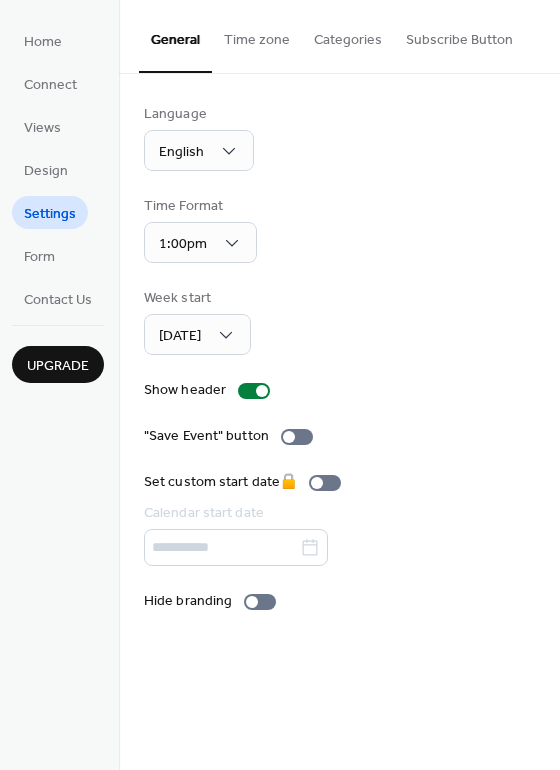 click on "Week start [DATE]" at bounding box center [339, 321] 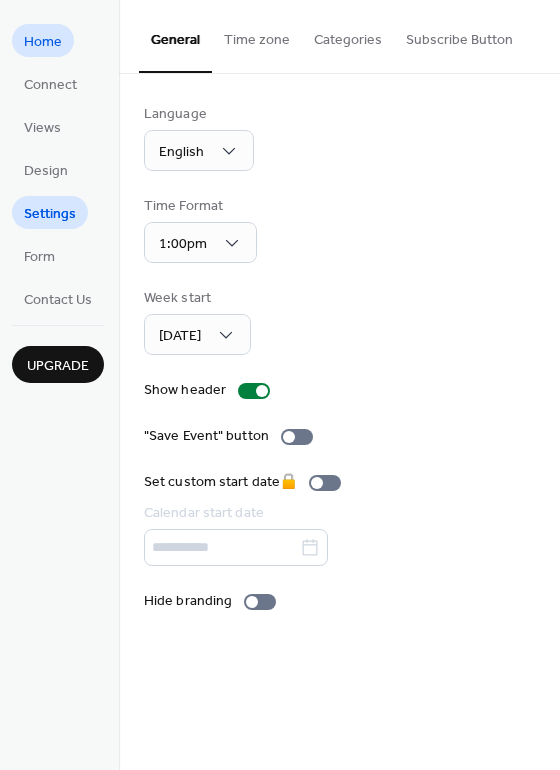 click on "Home" at bounding box center [43, 42] 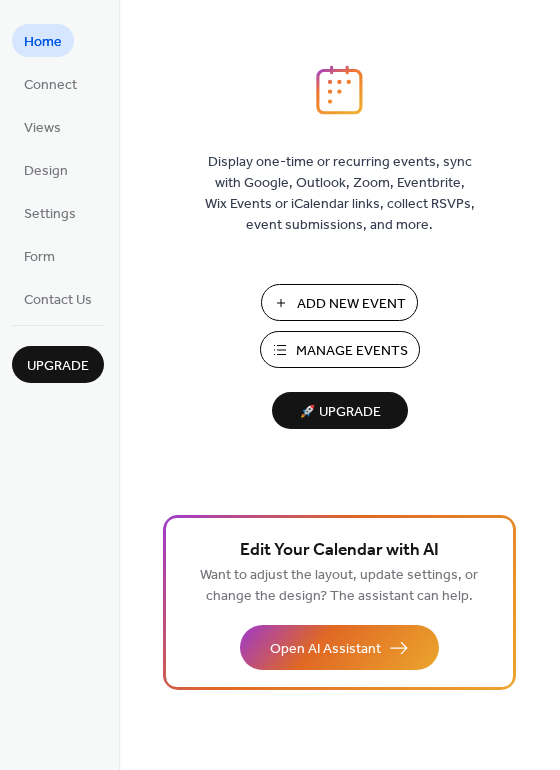click on "Manage Events" at bounding box center [352, 351] 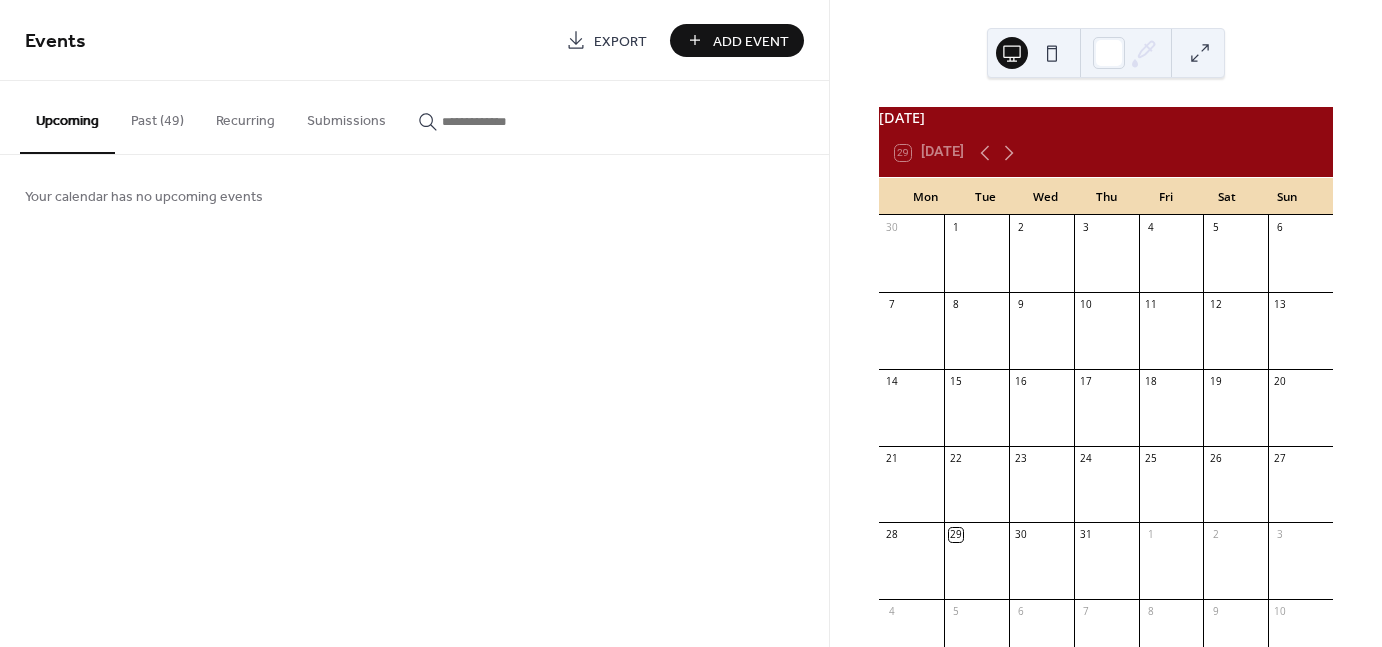 scroll, scrollTop: 0, scrollLeft: 0, axis: both 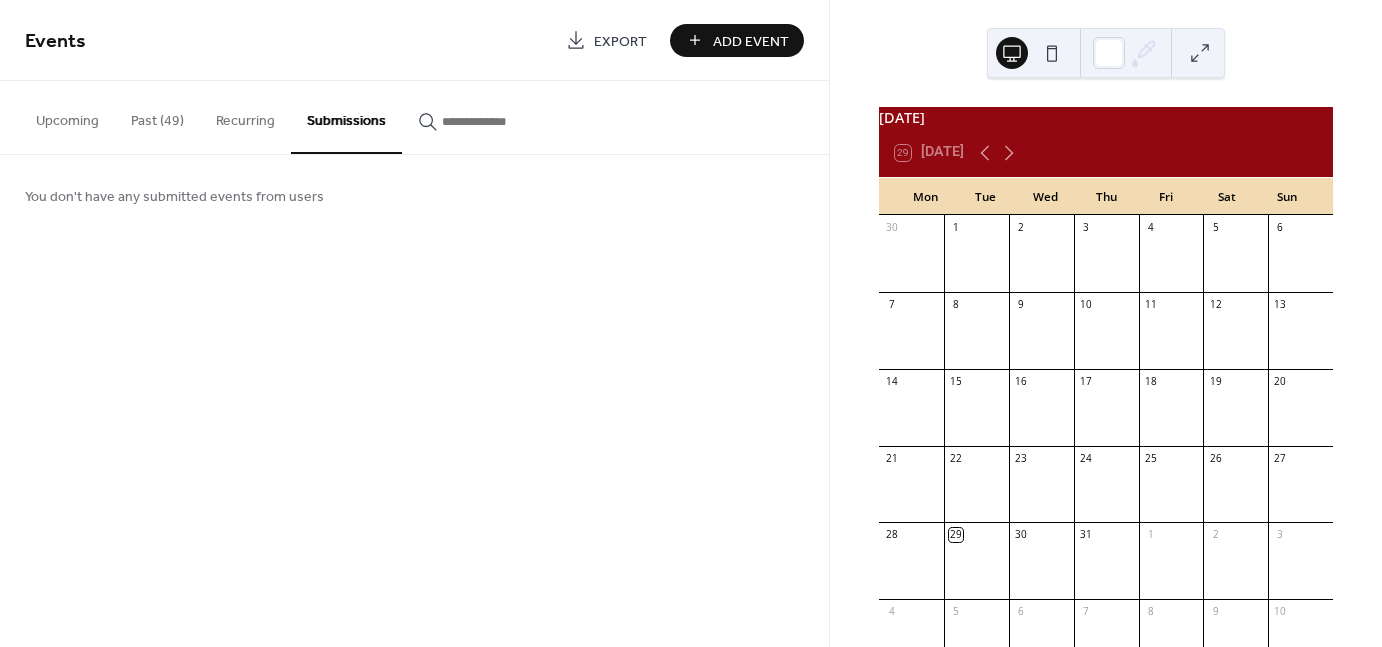click on "Recurring" at bounding box center (245, 116) 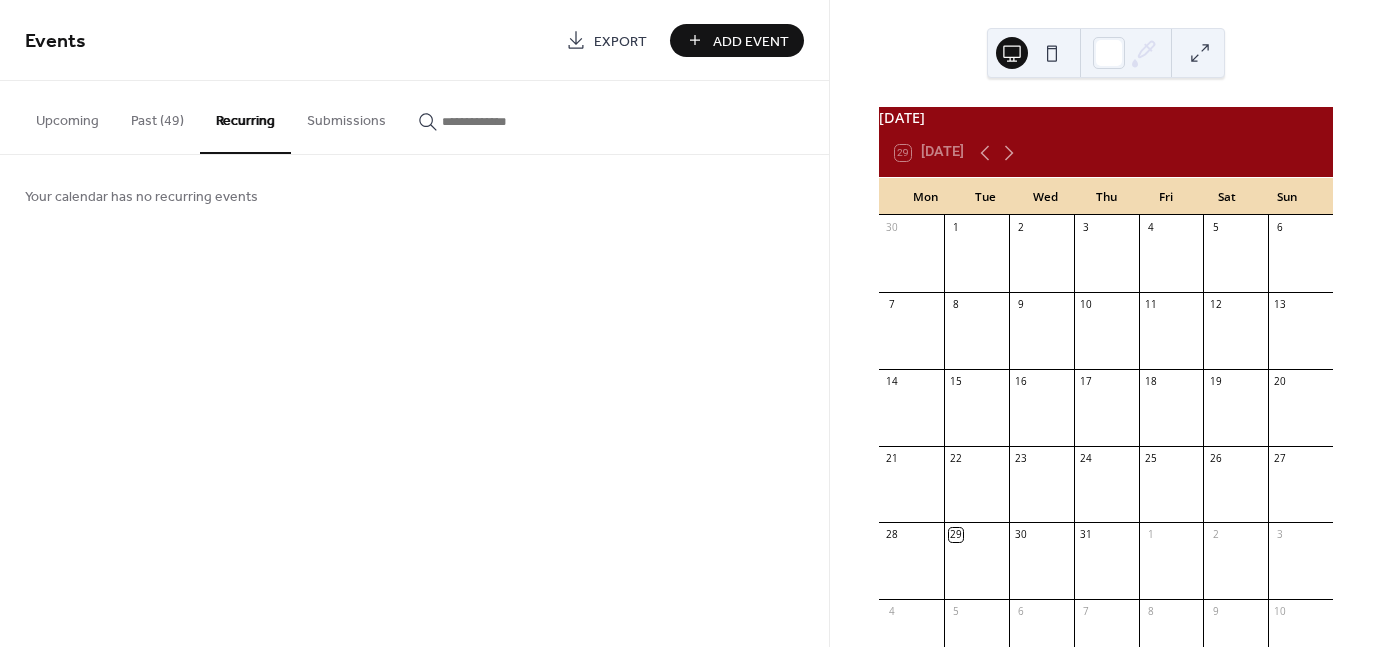 click on "Past (49)" at bounding box center [157, 116] 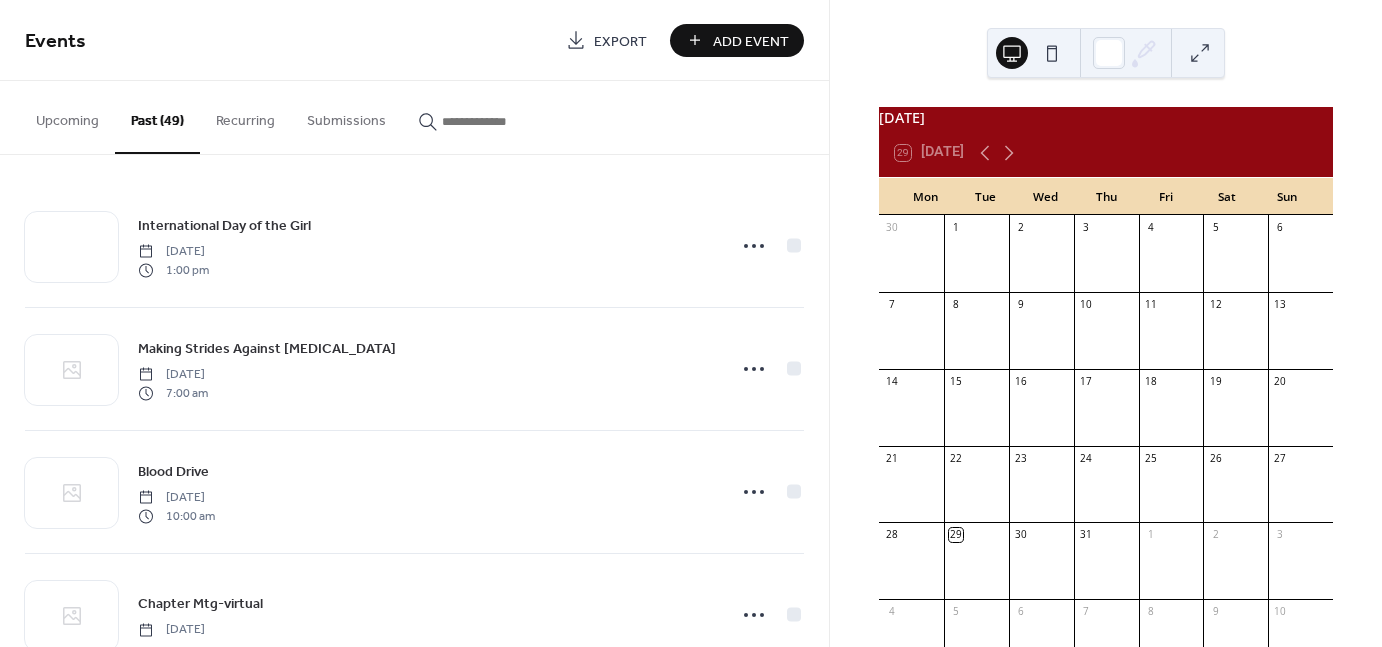 click on "Upcoming" at bounding box center [67, 116] 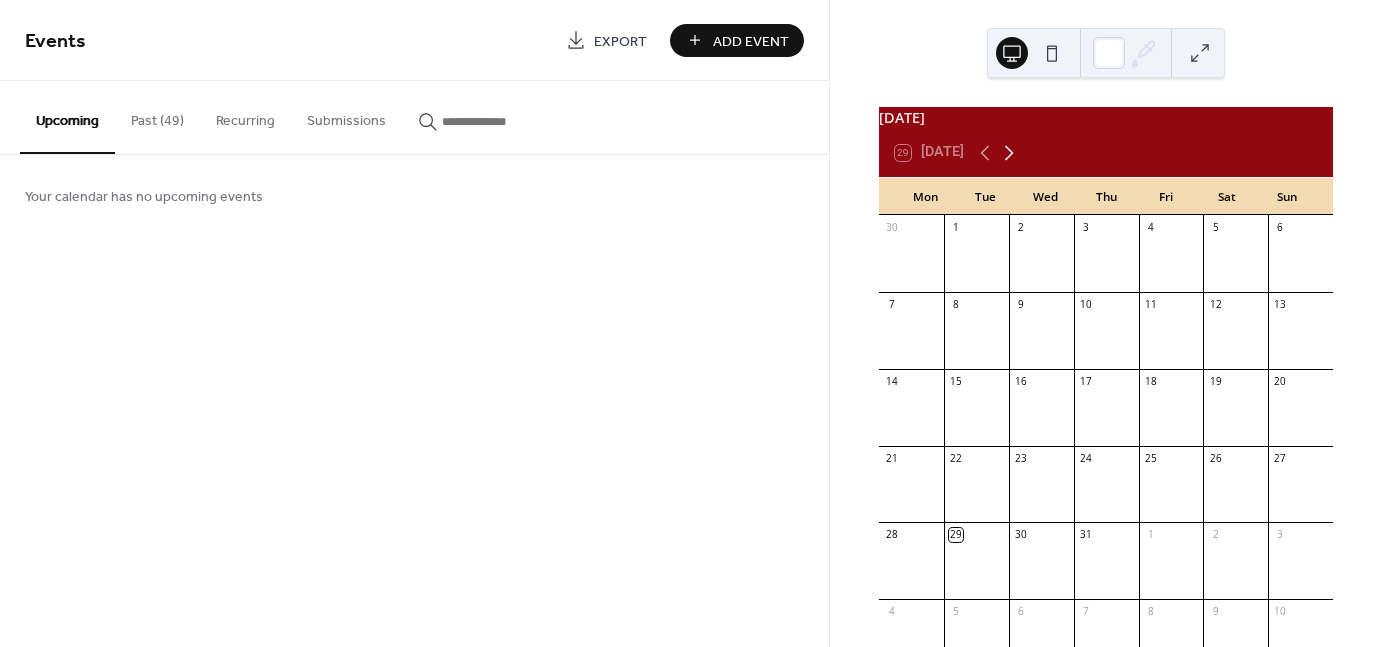 click 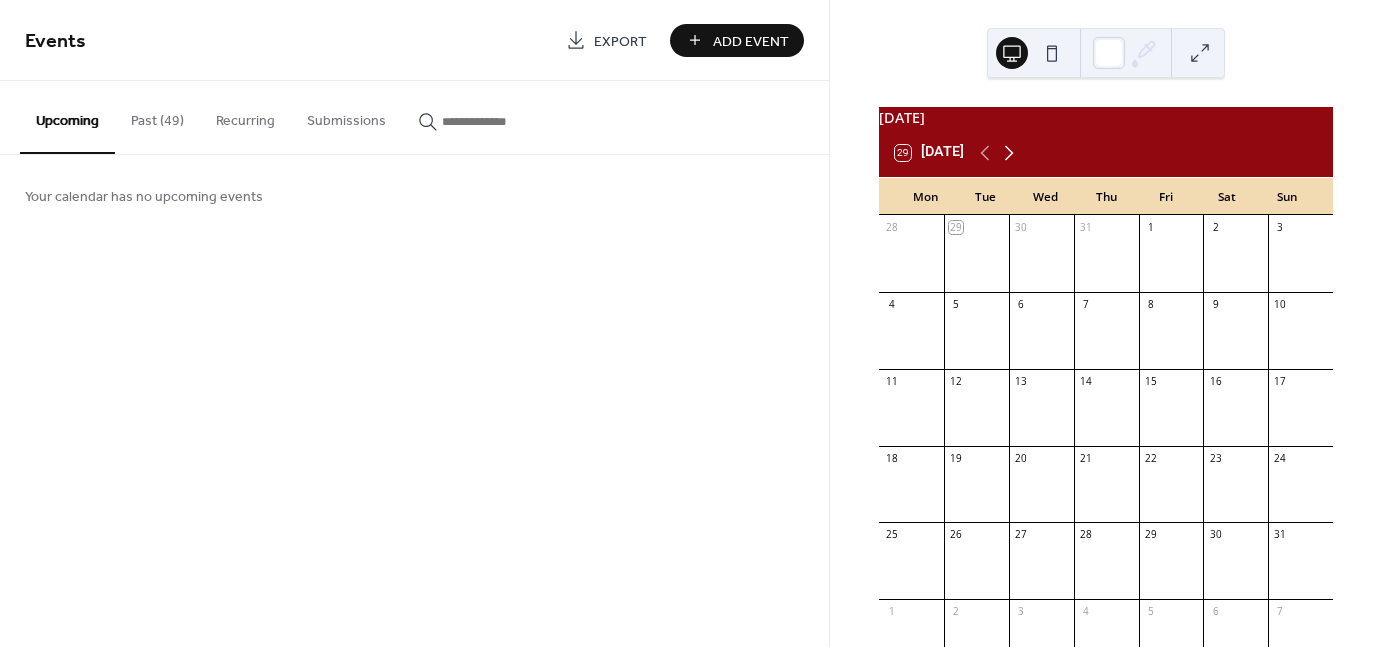 click 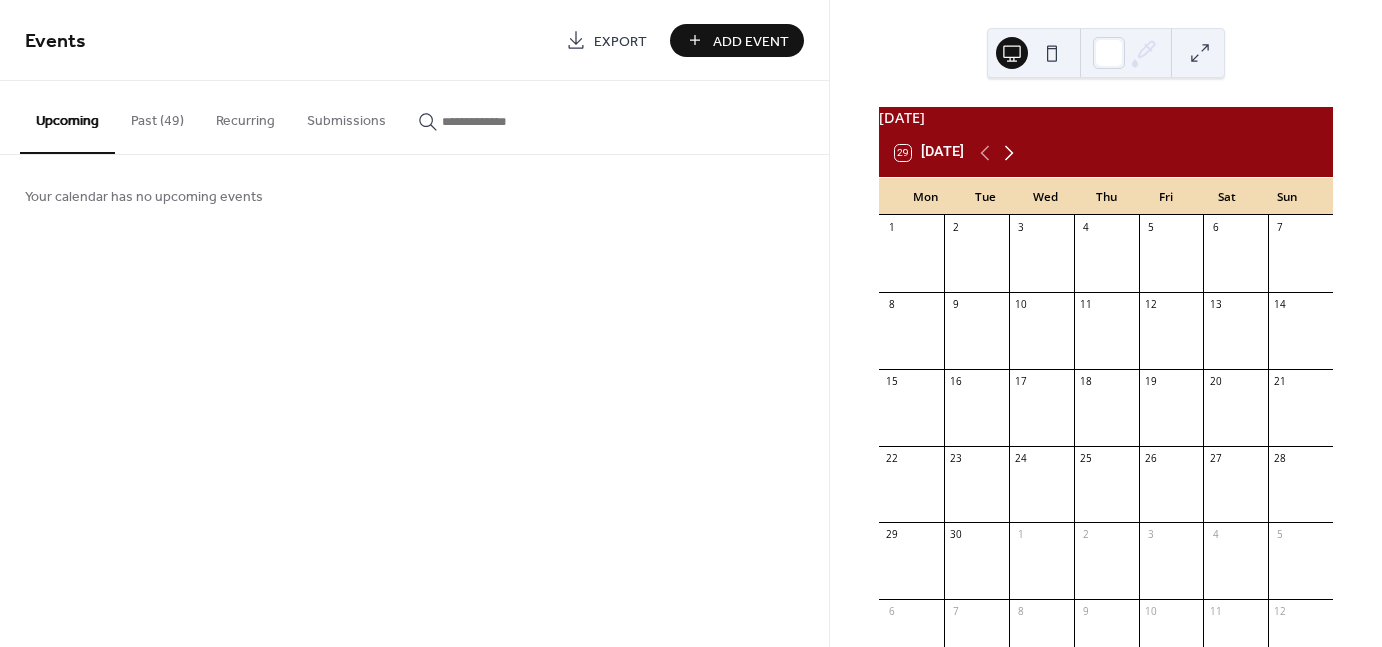 click 